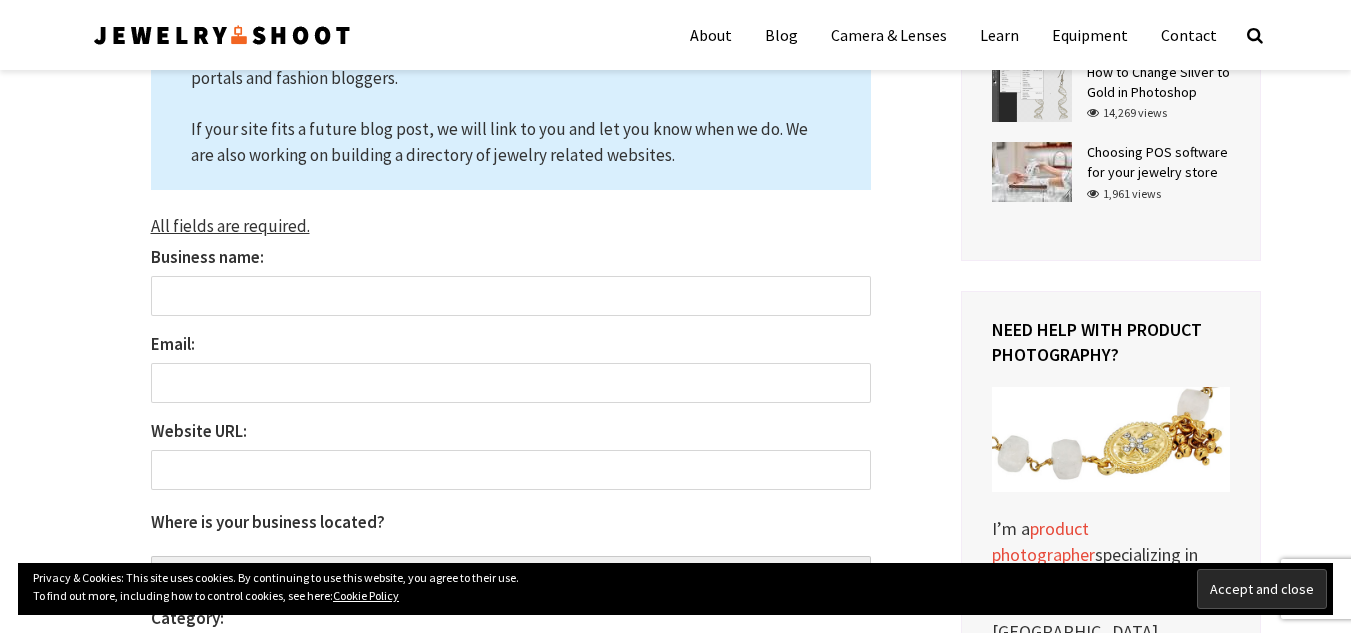scroll, scrollTop: 200, scrollLeft: 0, axis: vertical 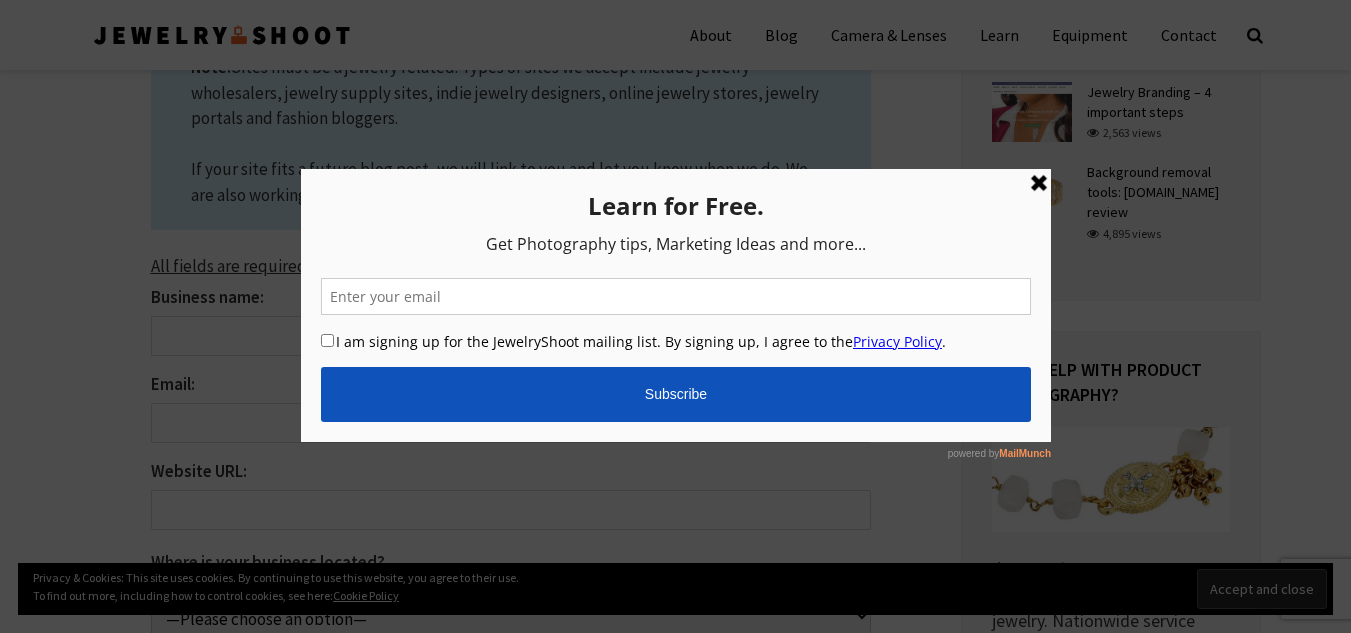 click at bounding box center (1038, 183) 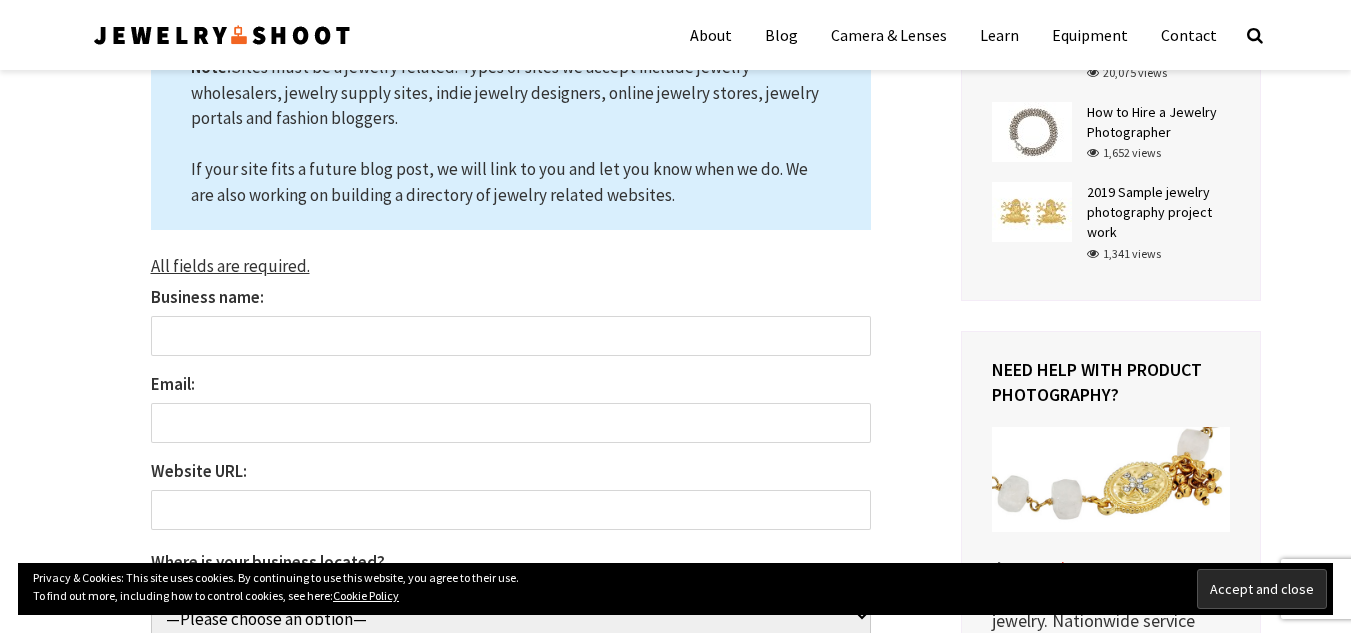 click on "Business name:" at bounding box center [511, 336] 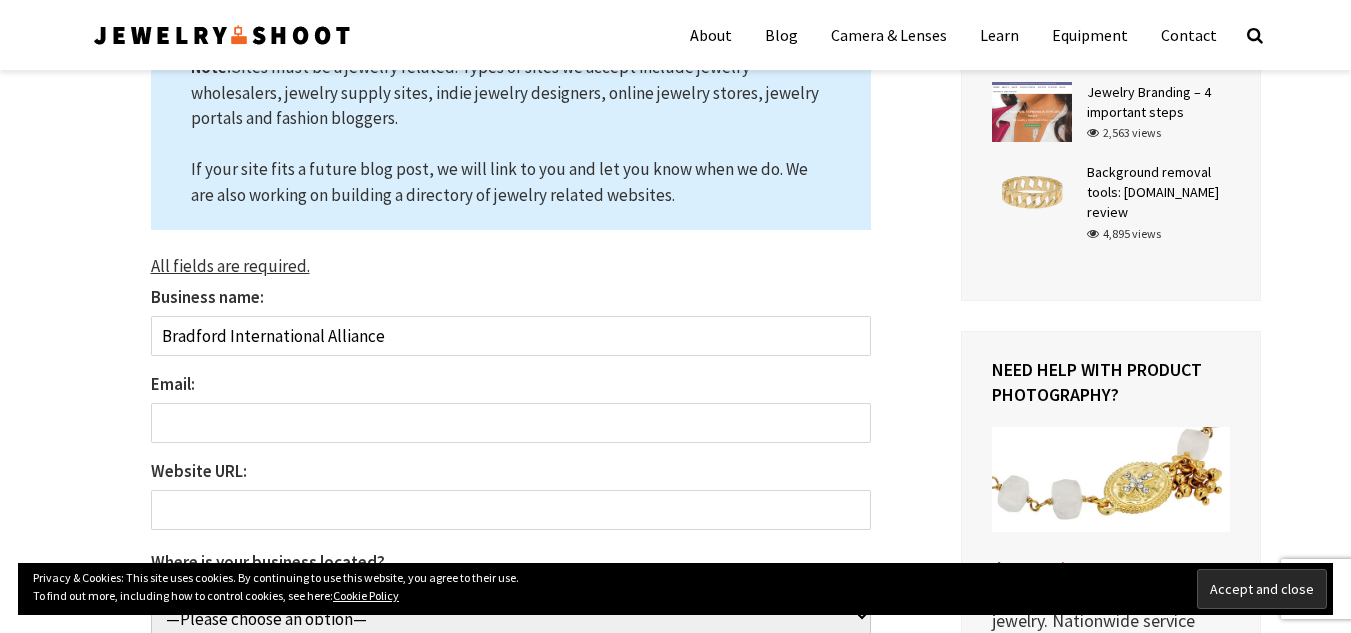 type on "Bradford International Alliance" 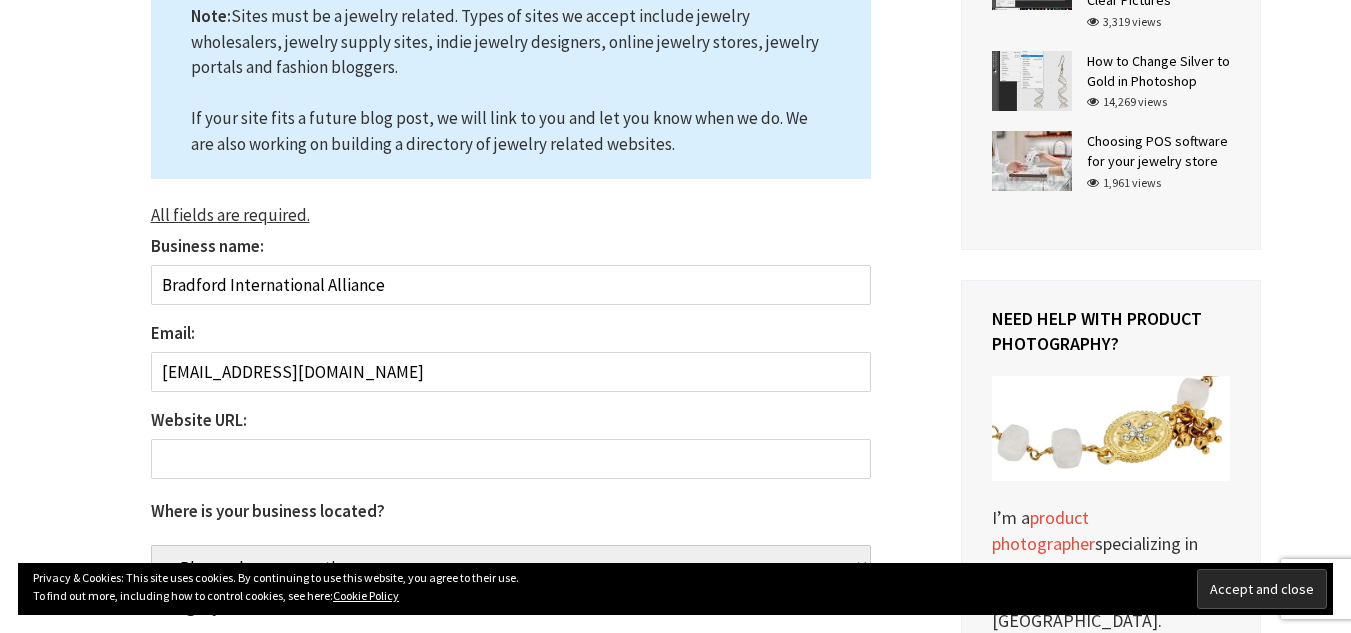 scroll, scrollTop: 300, scrollLeft: 0, axis: vertical 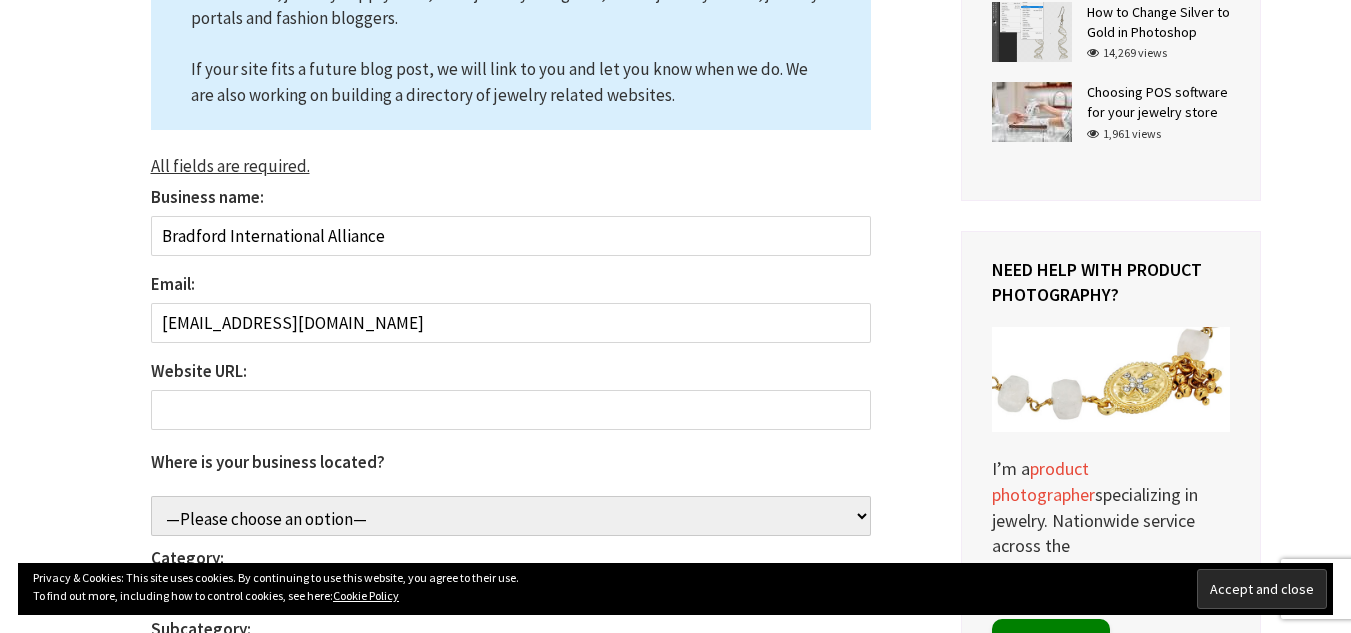 type on "[EMAIL_ADDRESS][DOMAIN_NAME]" 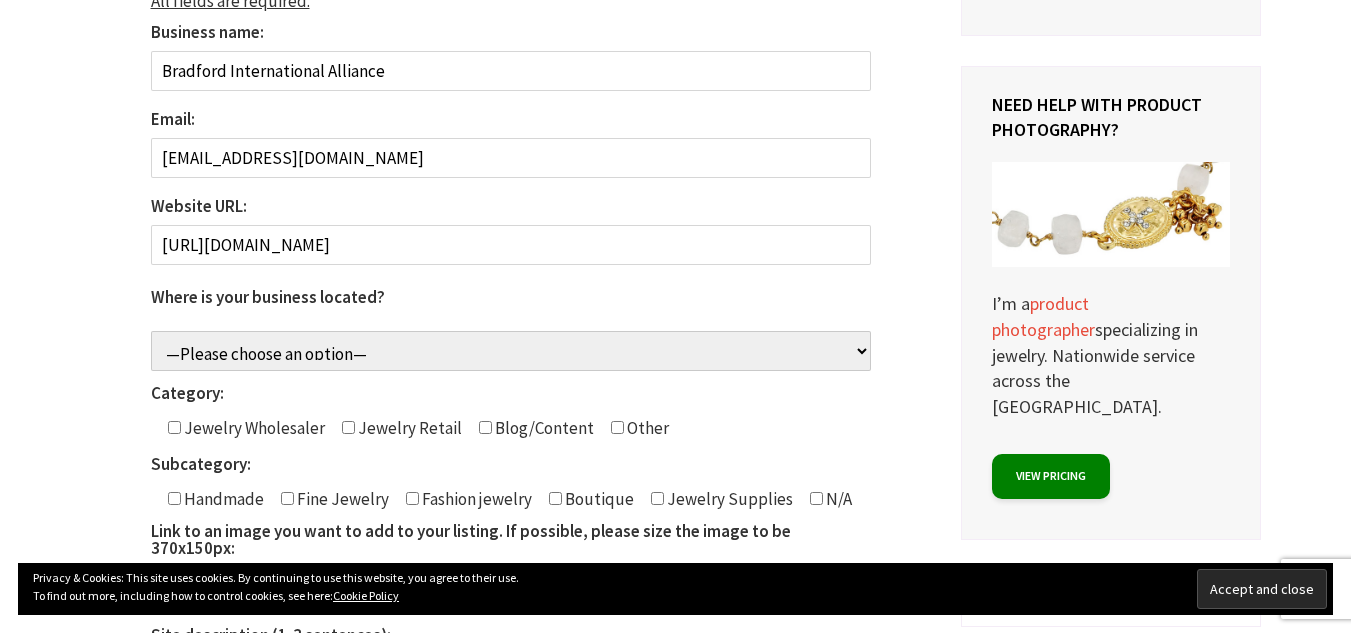 scroll, scrollTop: 600, scrollLeft: 0, axis: vertical 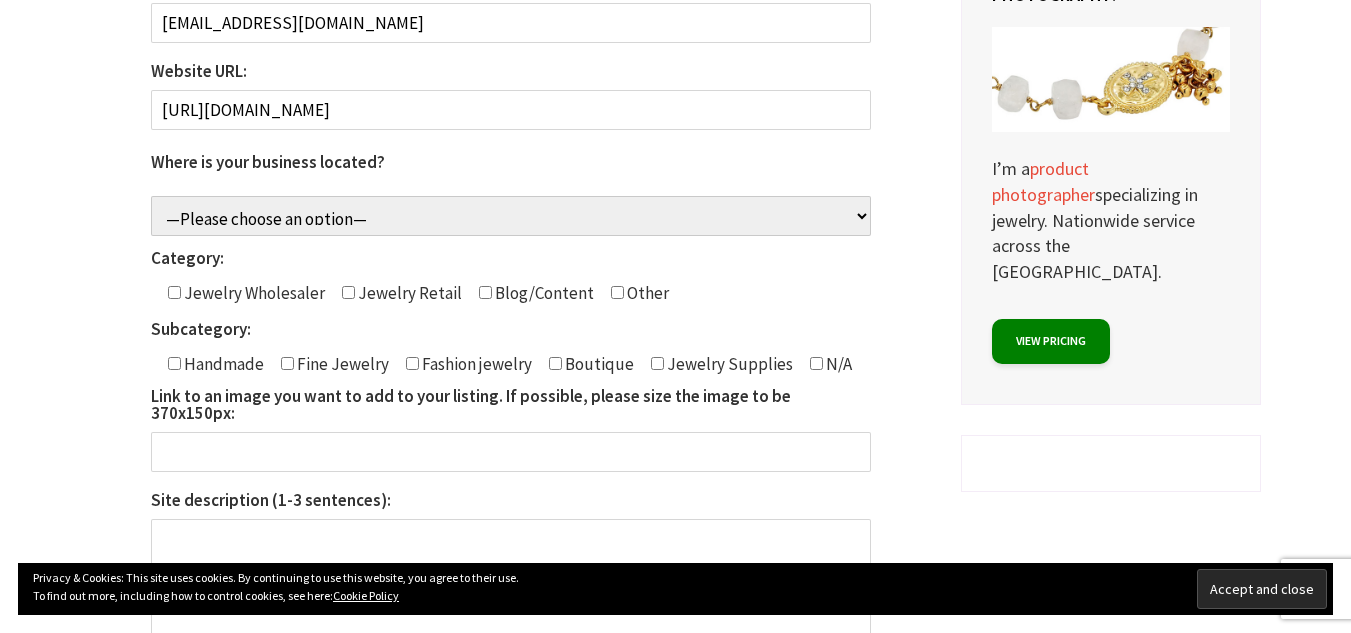 type on "[URL][DOMAIN_NAME]" 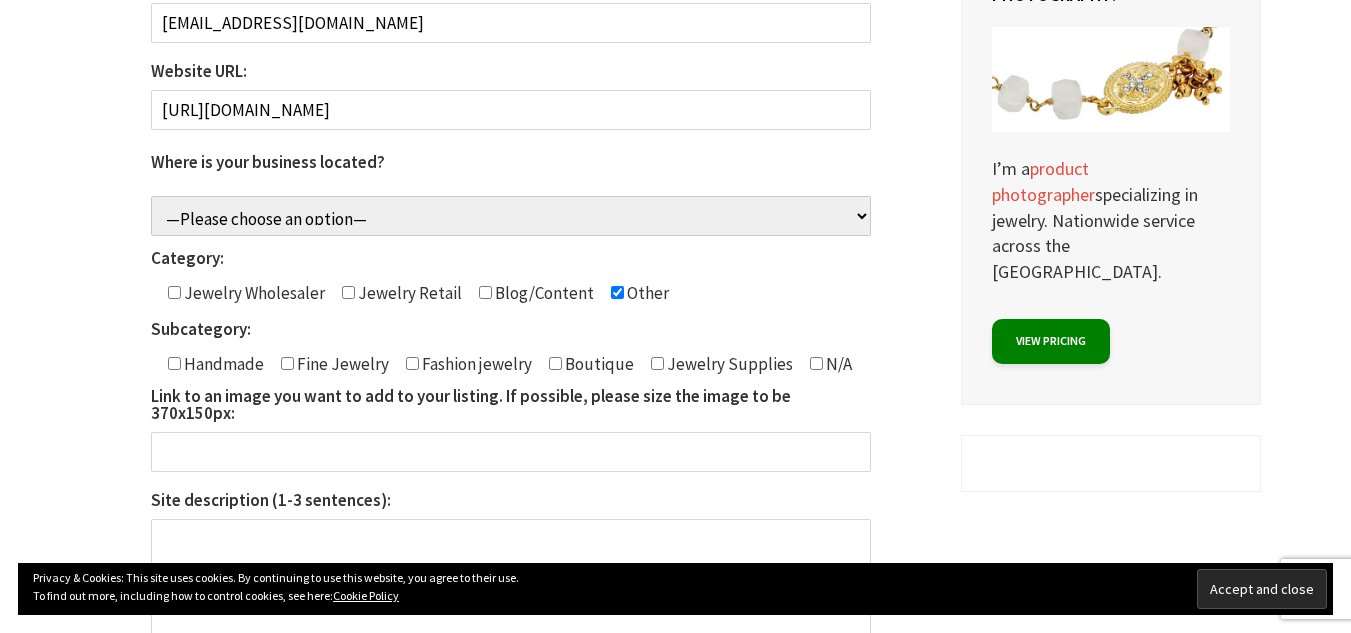 click at bounding box center [816, 363] 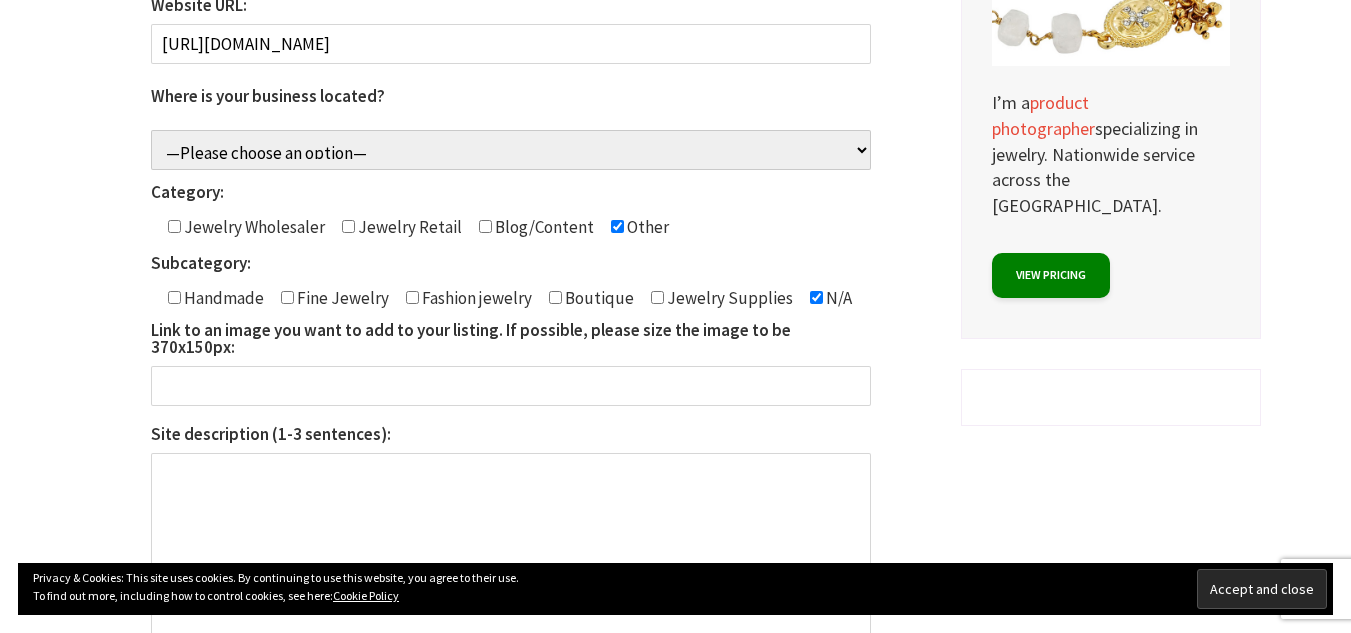 scroll, scrollTop: 700, scrollLeft: 0, axis: vertical 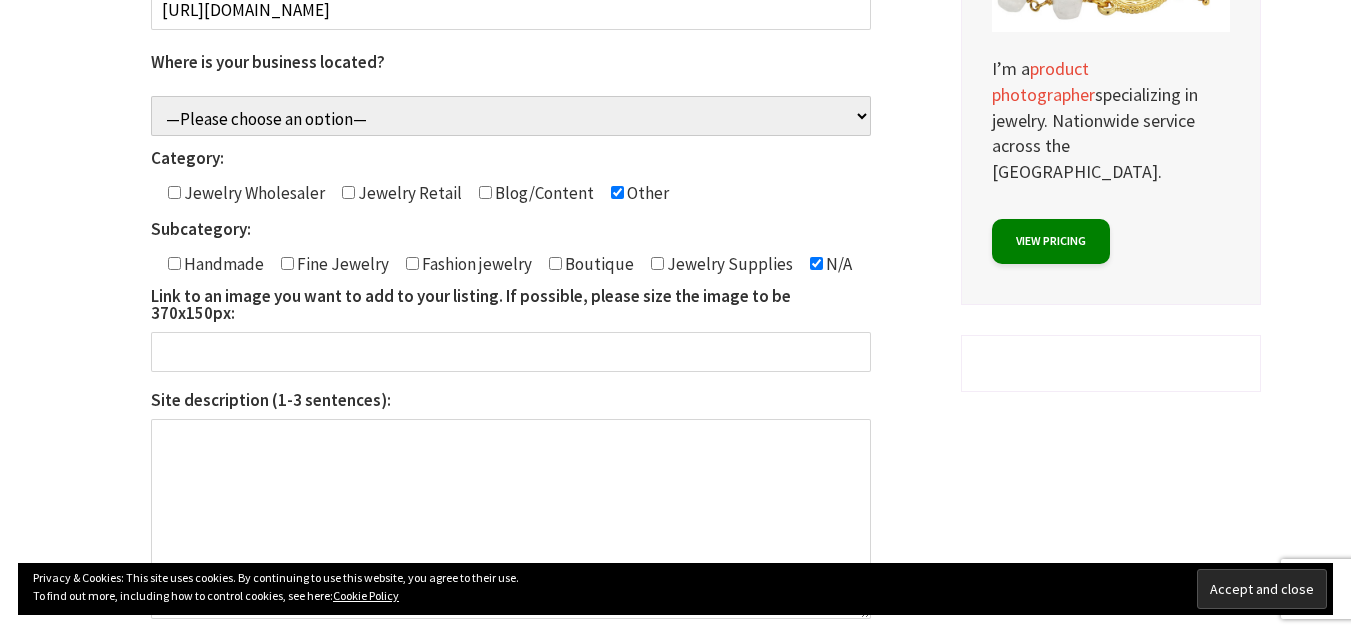 click on "Link to an image you want to add to your listing. If possible, please size the image to be 370x150px:" at bounding box center [511, 352] 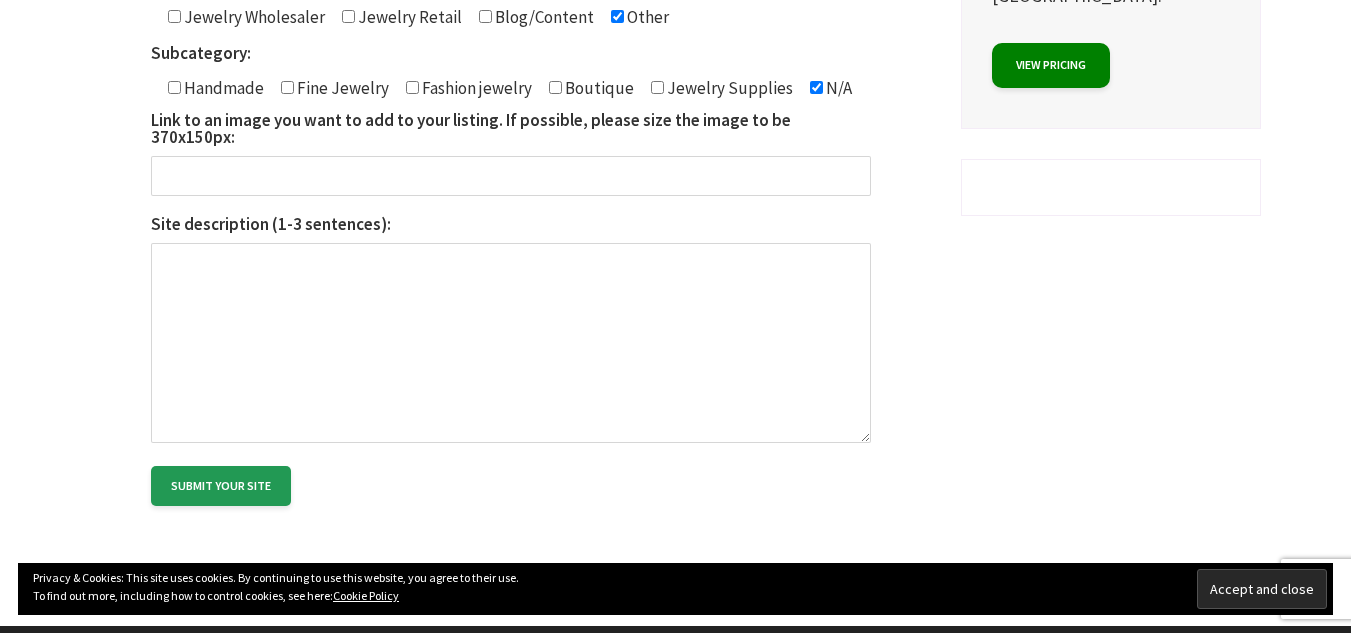 scroll, scrollTop: 900, scrollLeft: 0, axis: vertical 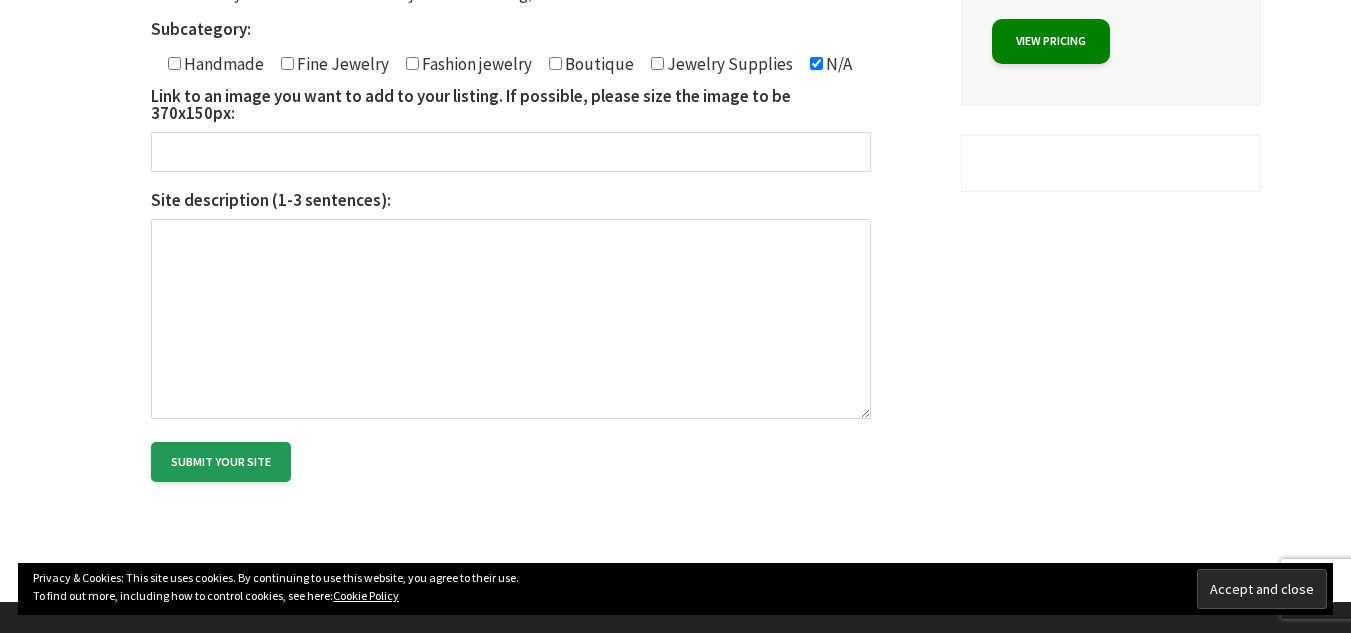 click on "Site description (1-3 sentences):" at bounding box center [511, 319] 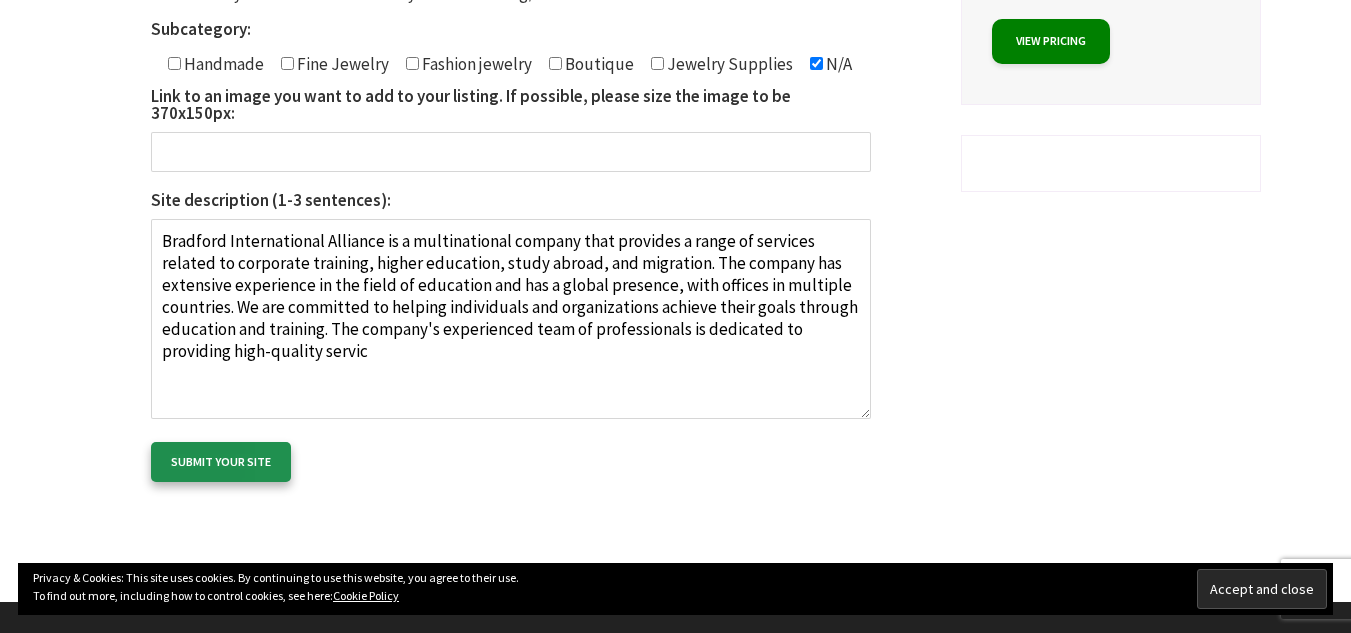 type on "Bradford International Alliance is a multinational company that provides a range of services related to corporate training, higher education, study abroad, and migration. The company has extensive experience in the field of education and has a global presence, with offices in multiple countries. We are committed to helping individuals and organizations achieve their goals through education and training. The company's experienced team of professionals is dedicated to providing high-quality servic" 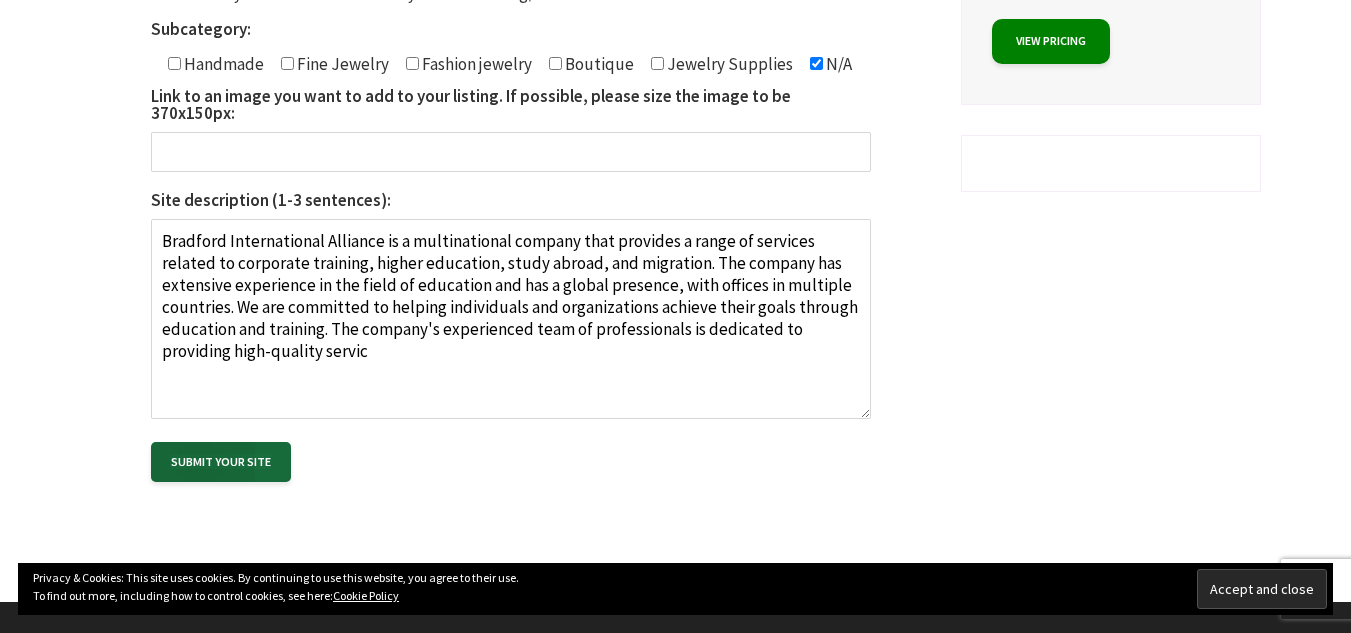 click on "Submit your site" at bounding box center [221, 462] 